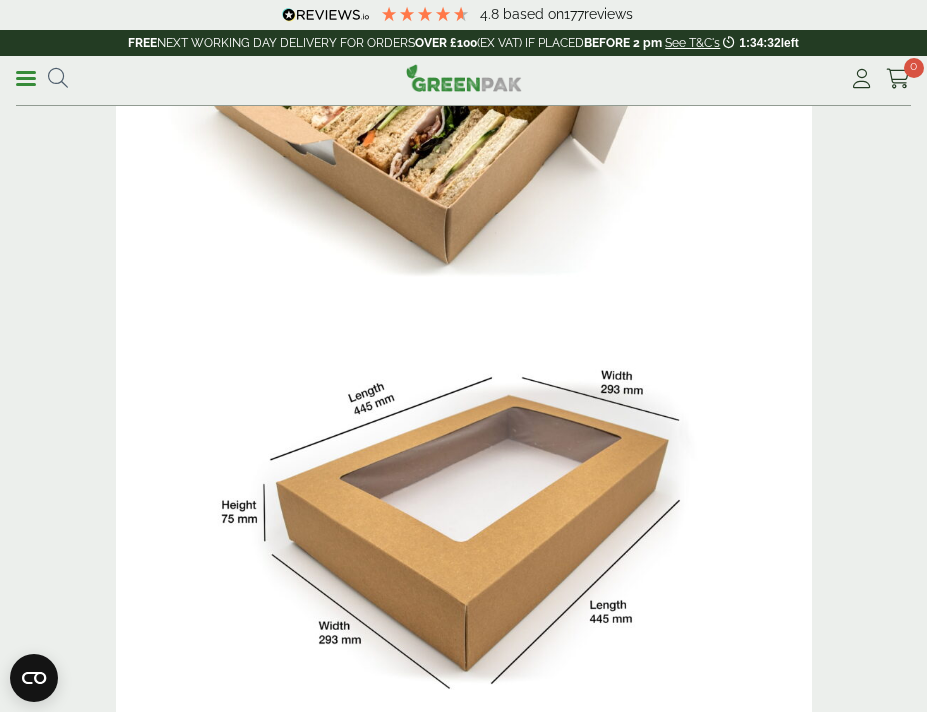scroll, scrollTop: 0, scrollLeft: 0, axis: both 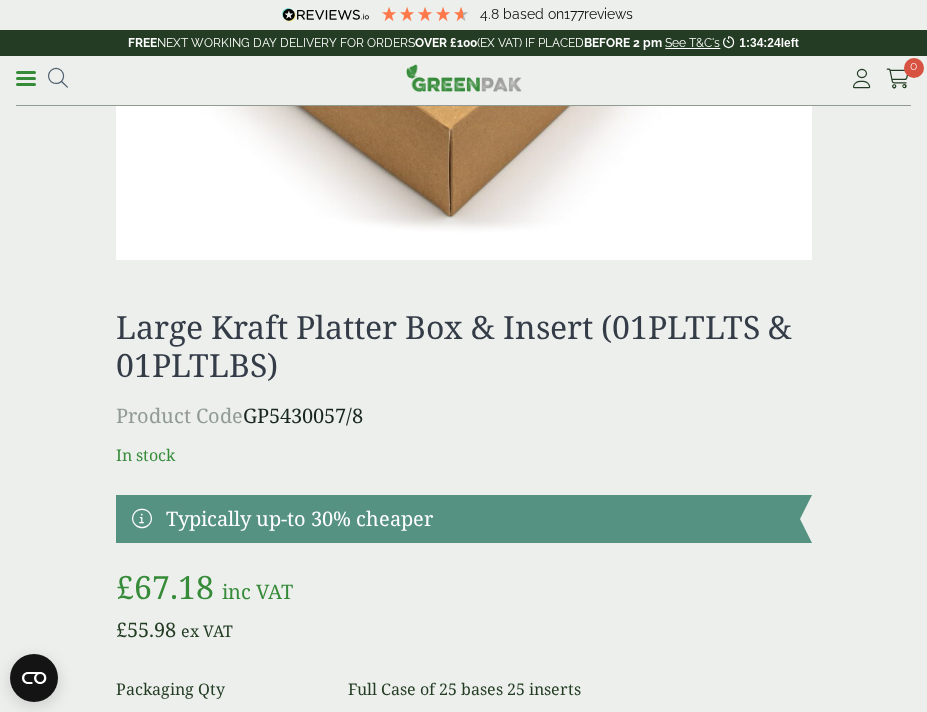 click on "Menu
4.8   Based on  177" at bounding box center (463, 81) 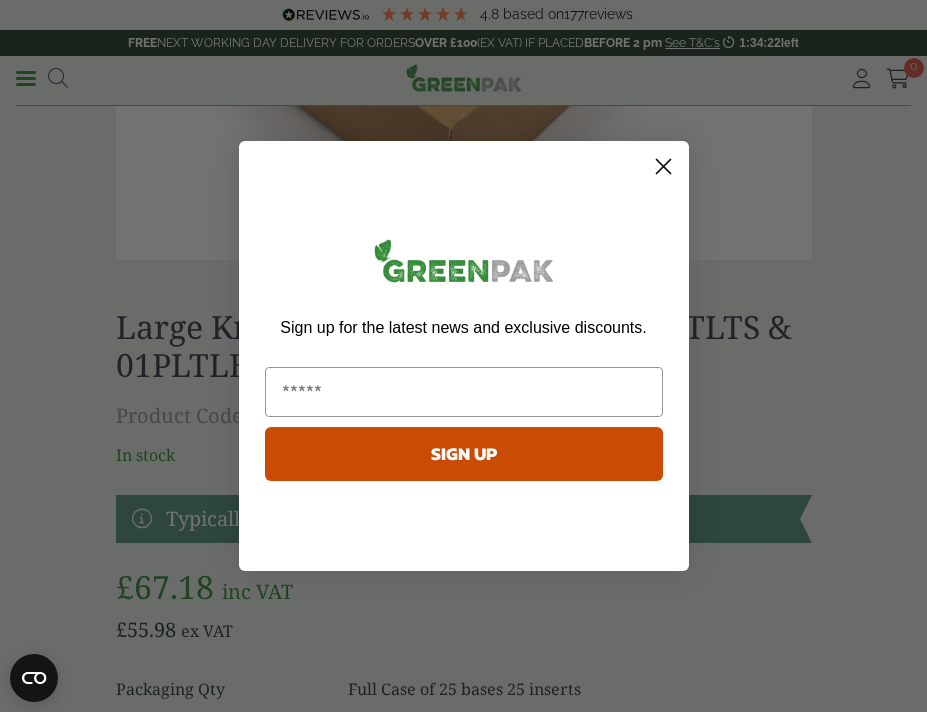 click 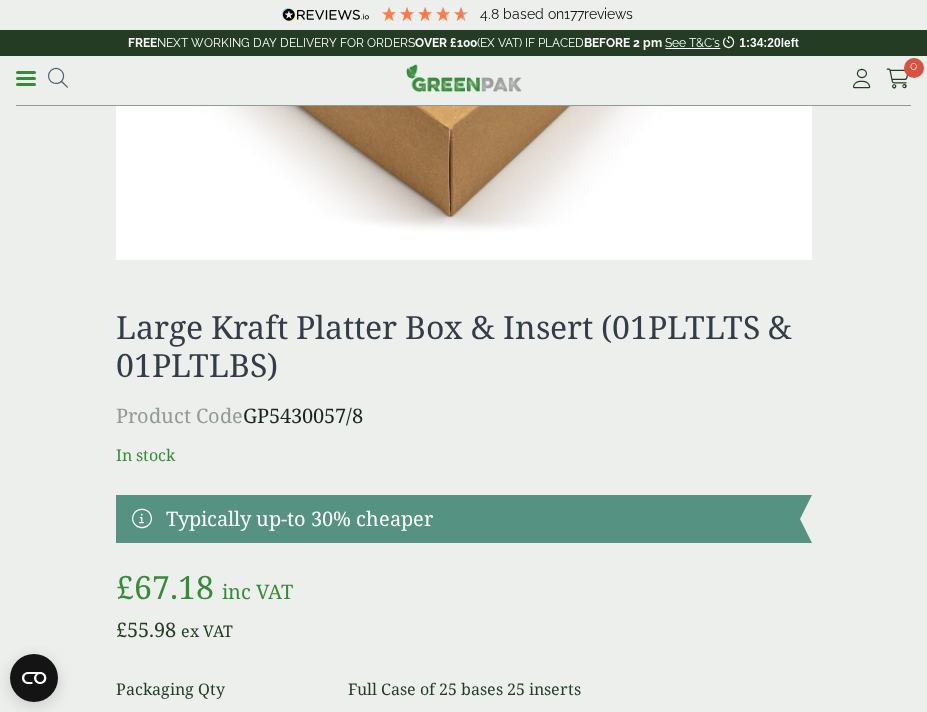 click on "Menu" at bounding box center [26, 77] 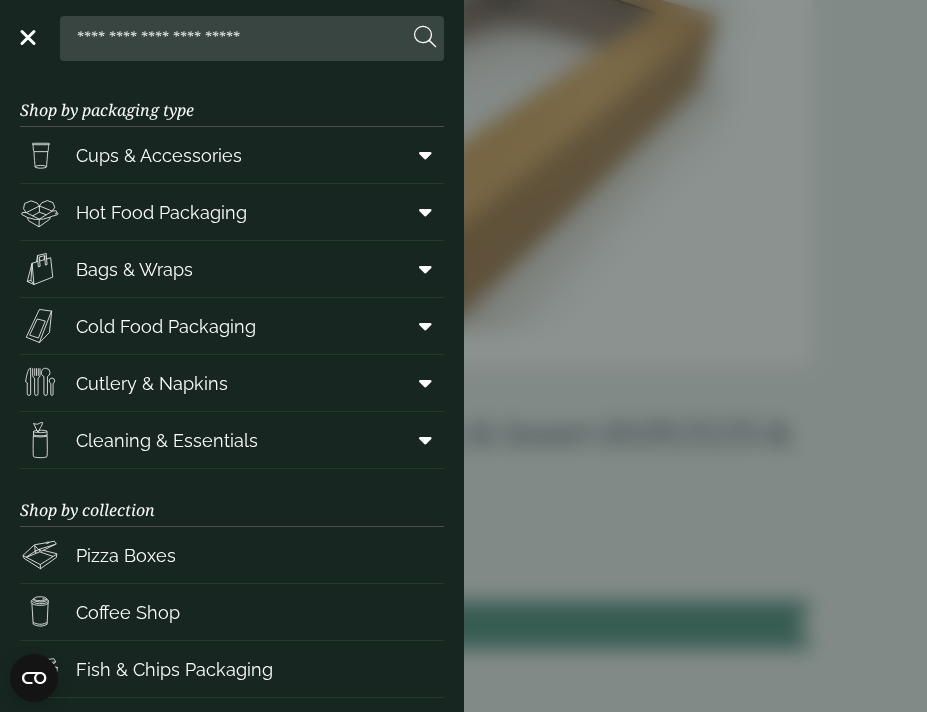 click at bounding box center [425, 326] 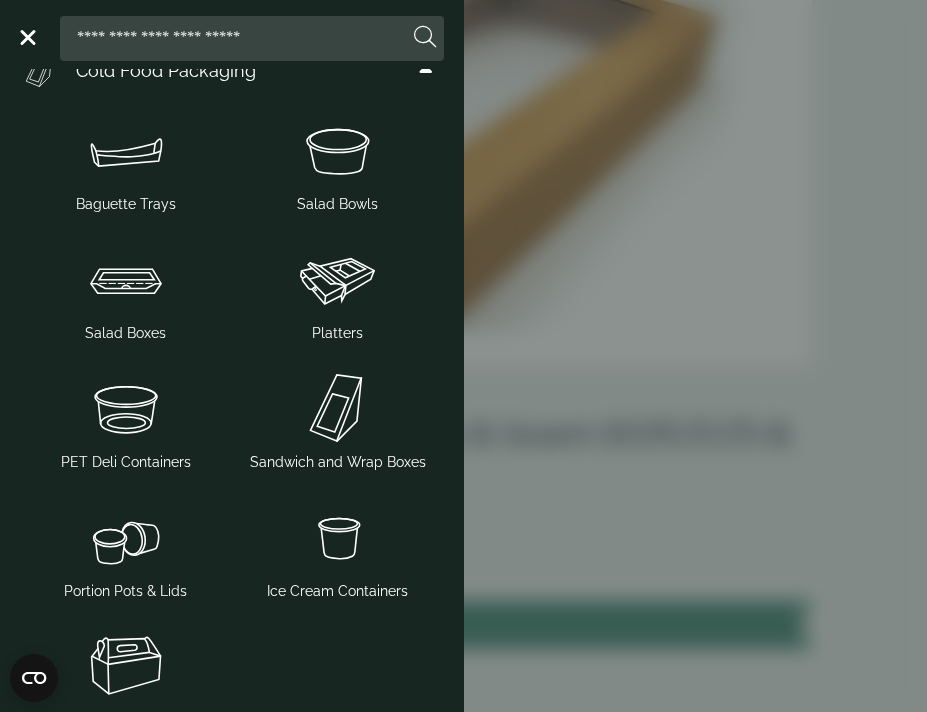 scroll, scrollTop: 260, scrollLeft: 0, axis: vertical 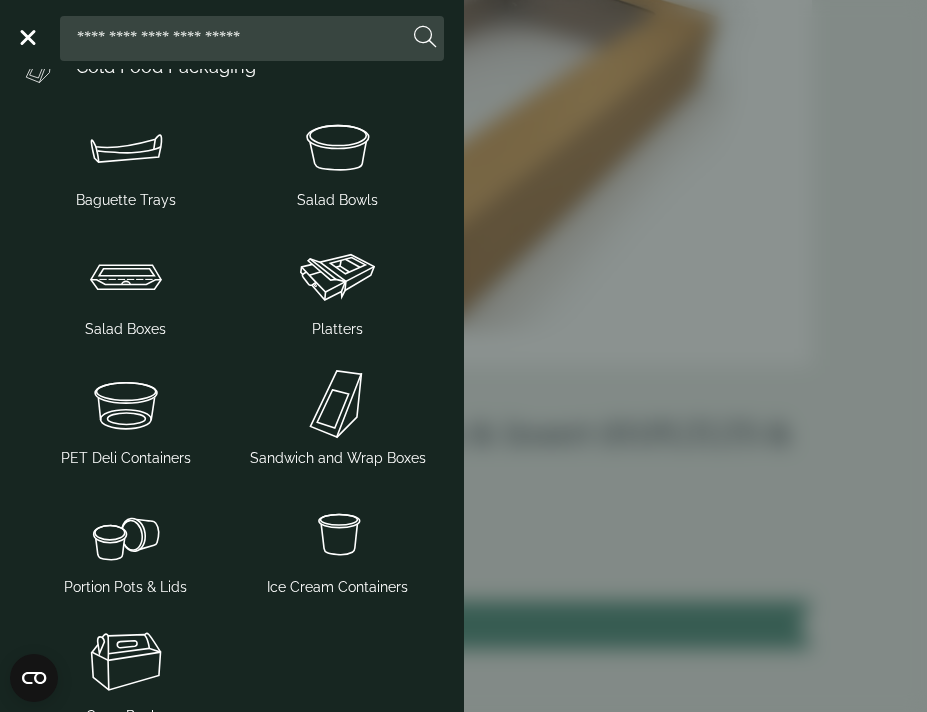 click at bounding box center [338, 275] 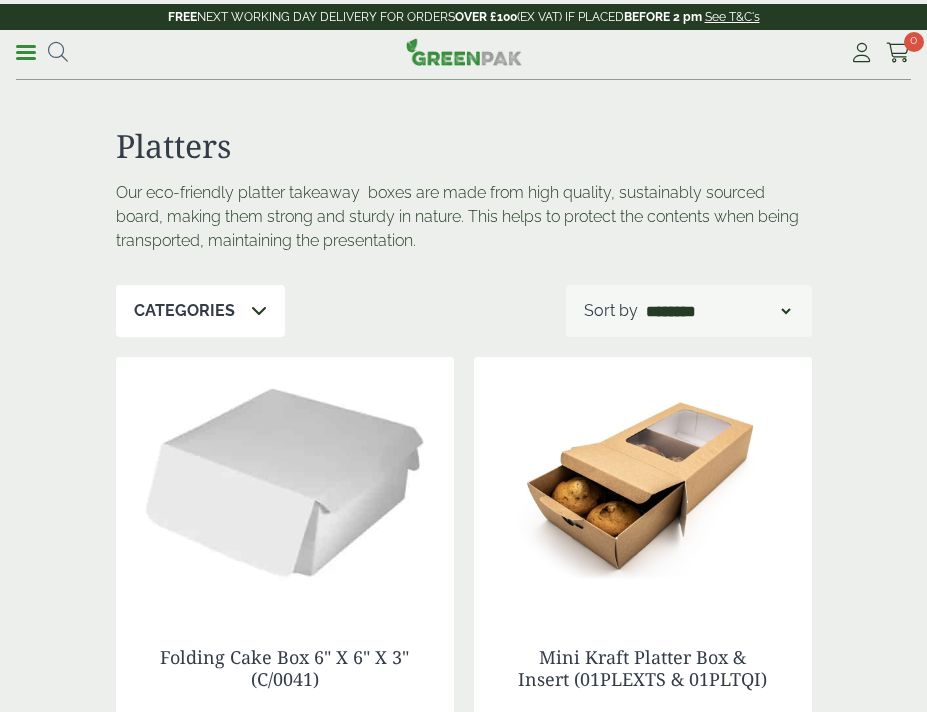 scroll, scrollTop: 0, scrollLeft: 0, axis: both 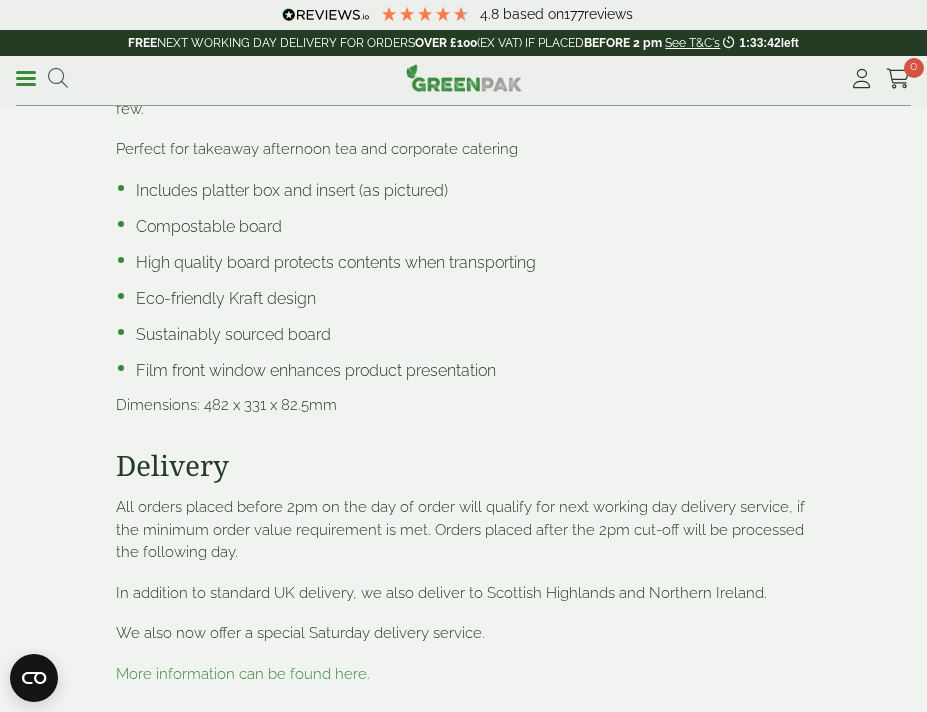 click on "Menu
4.8   Based on  177  reviews My Account" at bounding box center (463, 81) 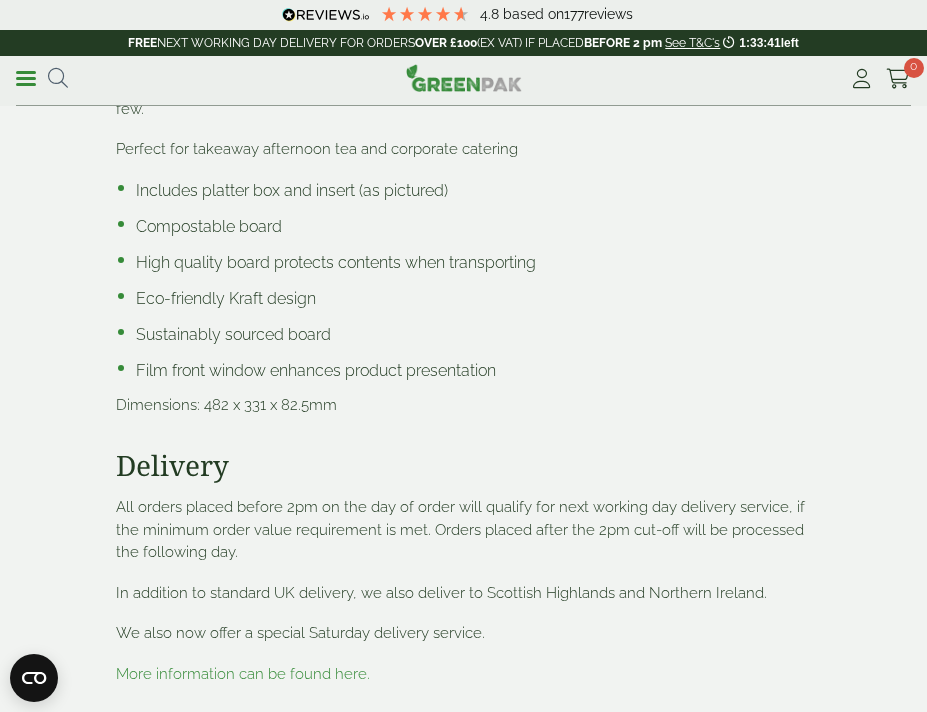 click on "Menu
4.8   Based on  177" at bounding box center (463, 81) 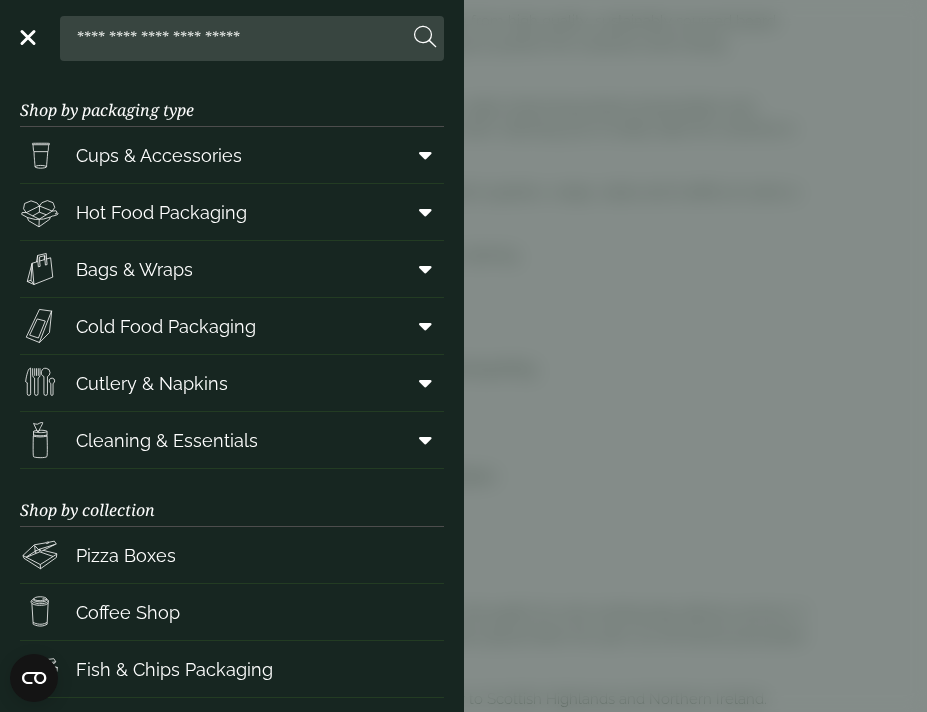 click on "Cold Food Packaging" at bounding box center [166, 326] 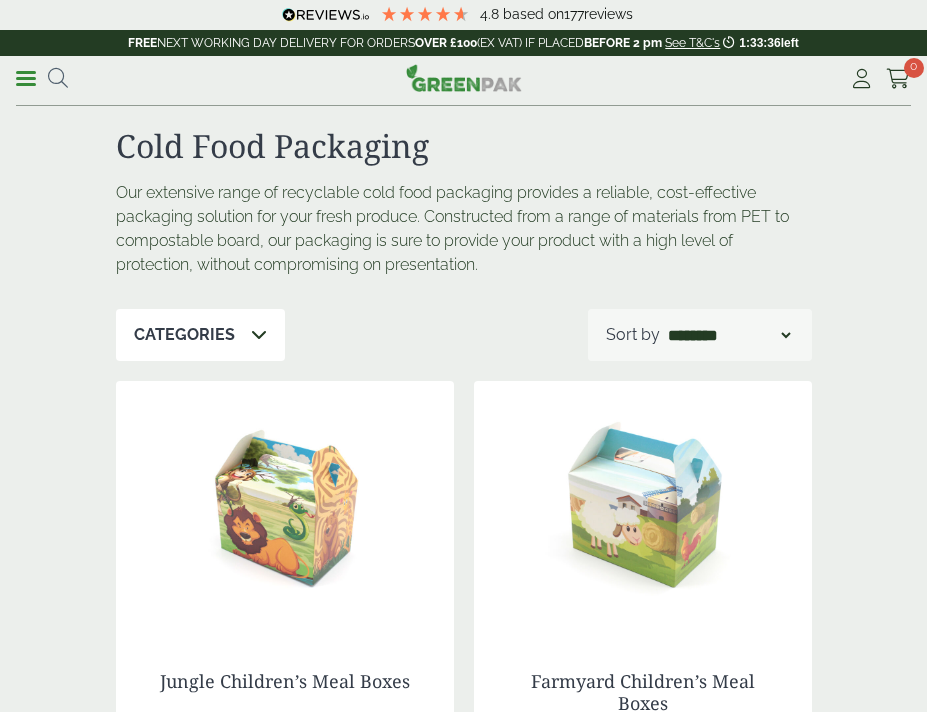 scroll, scrollTop: 0, scrollLeft: 0, axis: both 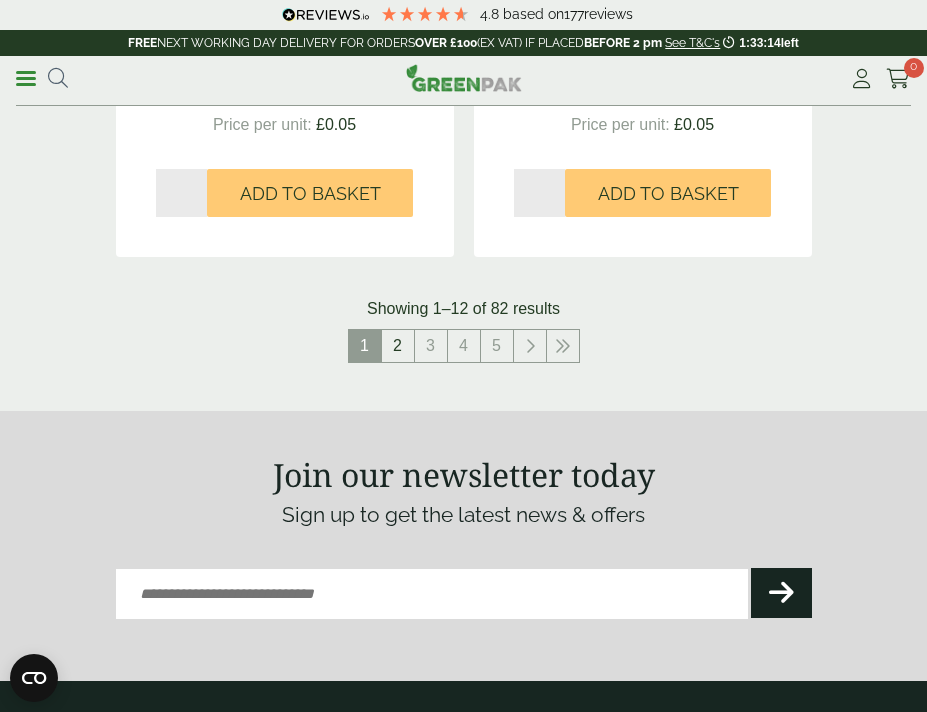 click on "2" at bounding box center [398, 346] 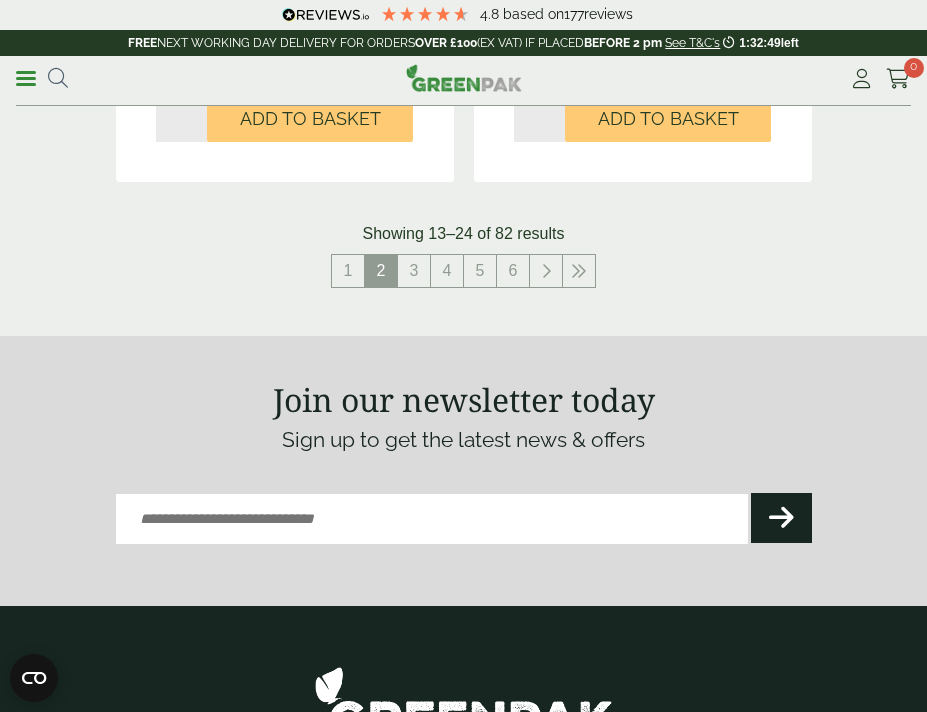 scroll, scrollTop: 4141, scrollLeft: 0, axis: vertical 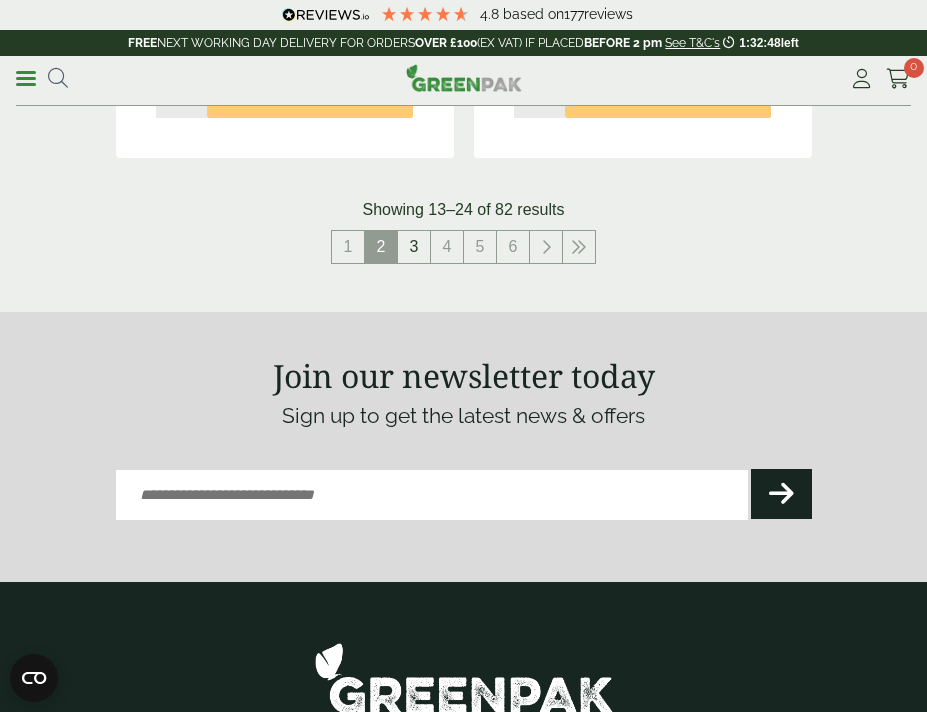 click on "3" at bounding box center [414, 247] 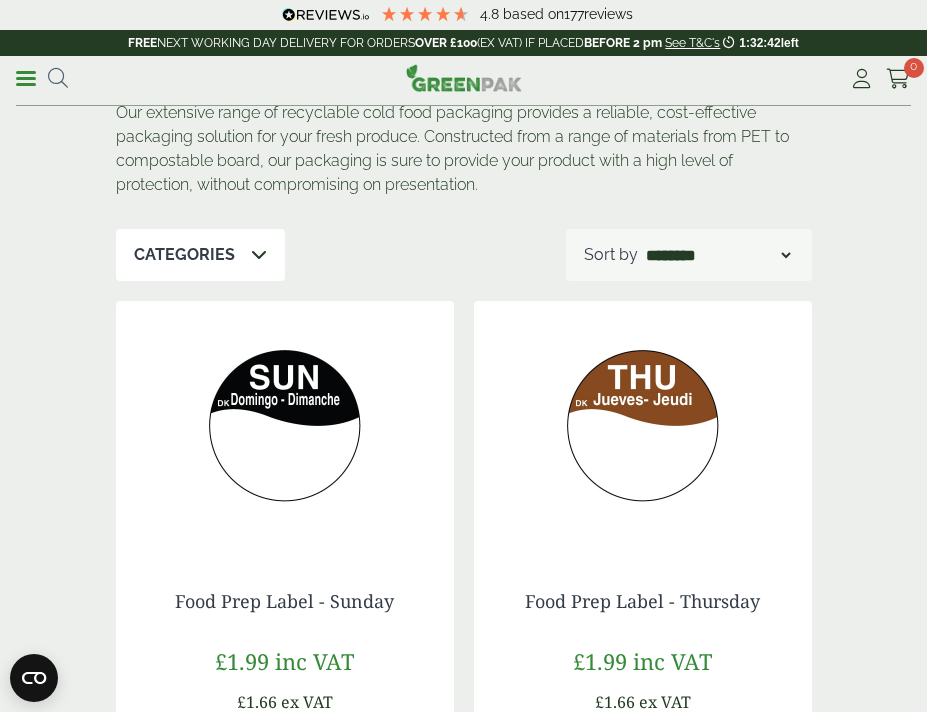 scroll, scrollTop: 0, scrollLeft: 0, axis: both 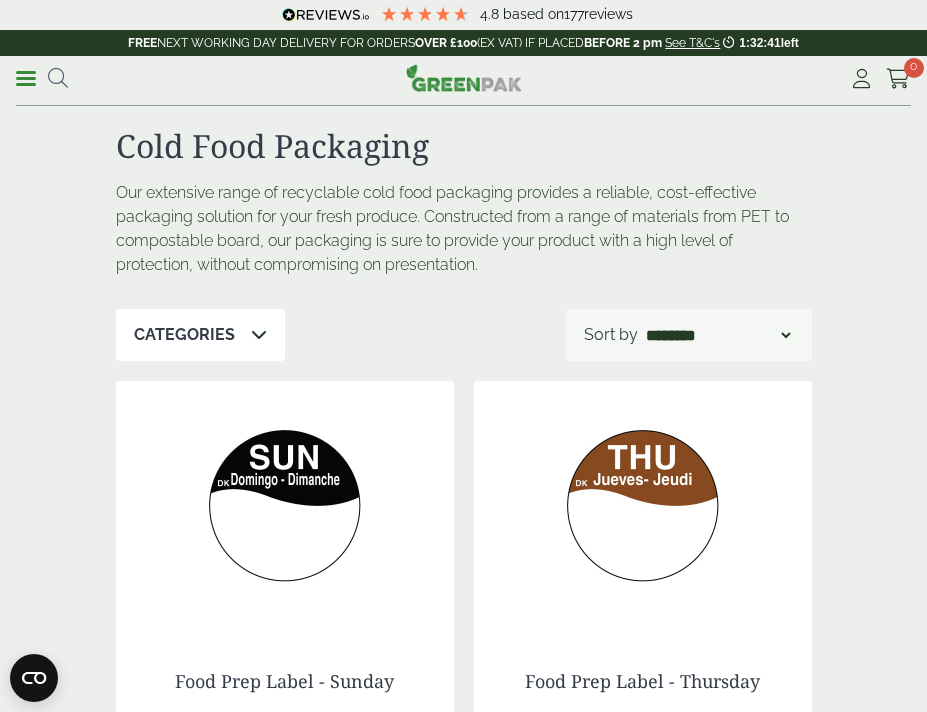 click at bounding box center [26, 78] 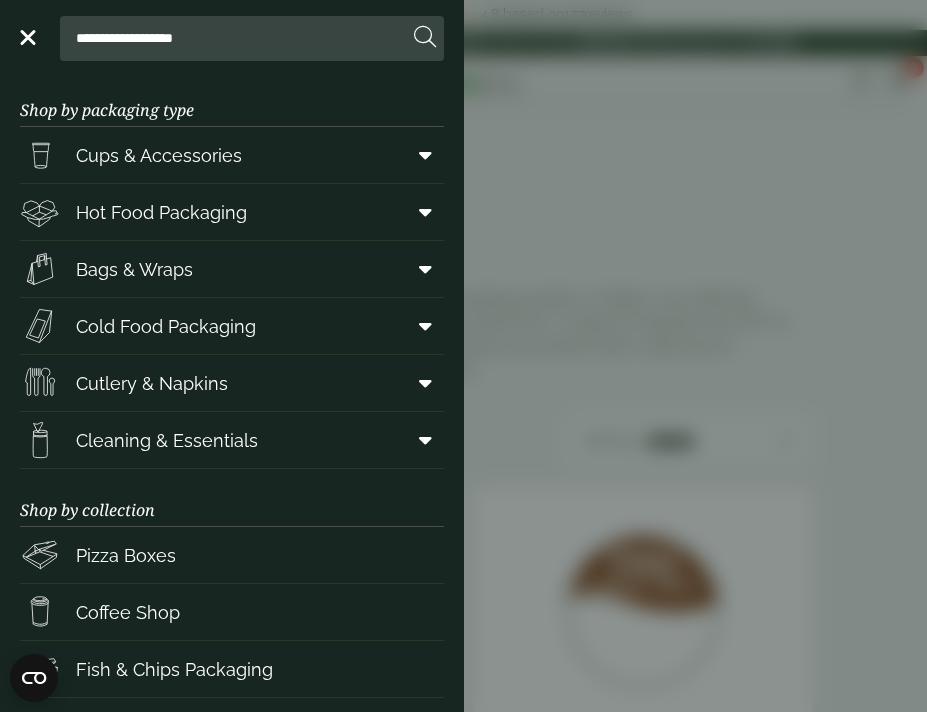 scroll, scrollTop: 173, scrollLeft: 0, axis: vertical 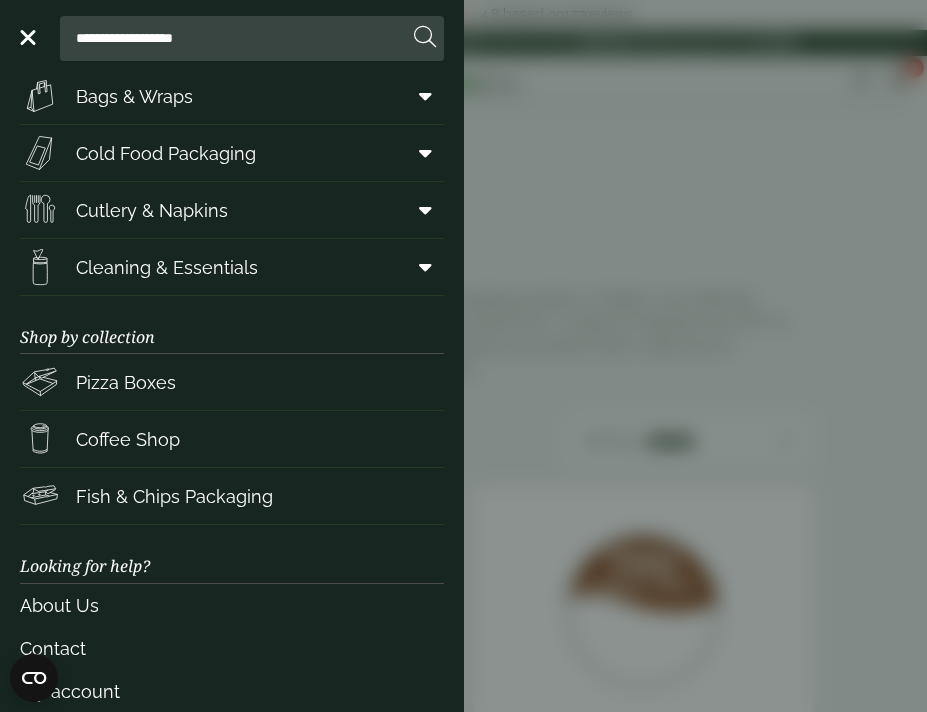 click on "Coffee Shop" at bounding box center (128, 439) 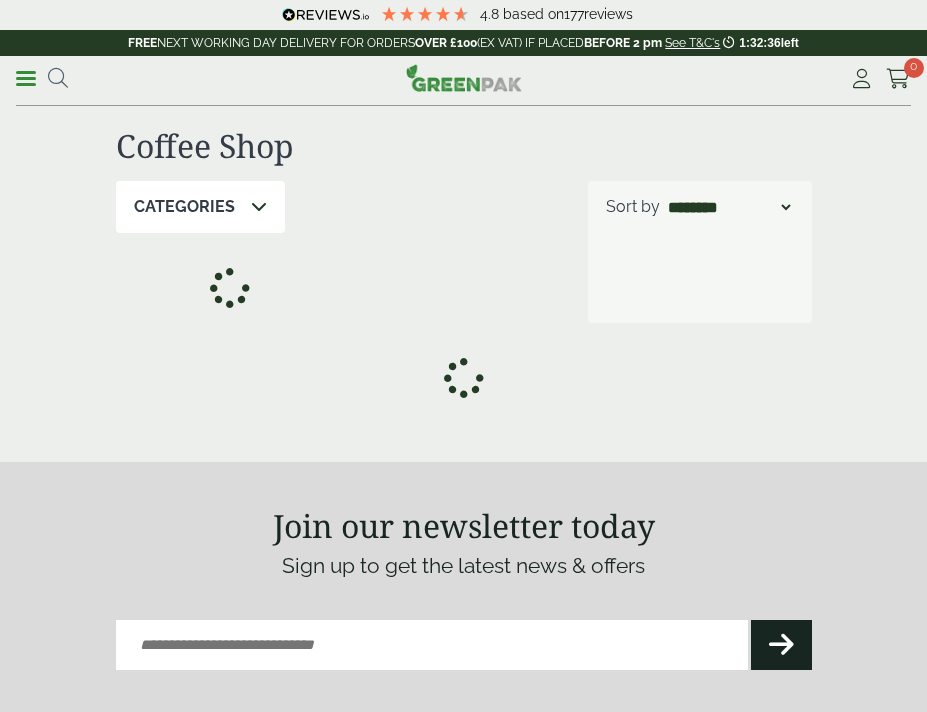 scroll, scrollTop: 0, scrollLeft: 0, axis: both 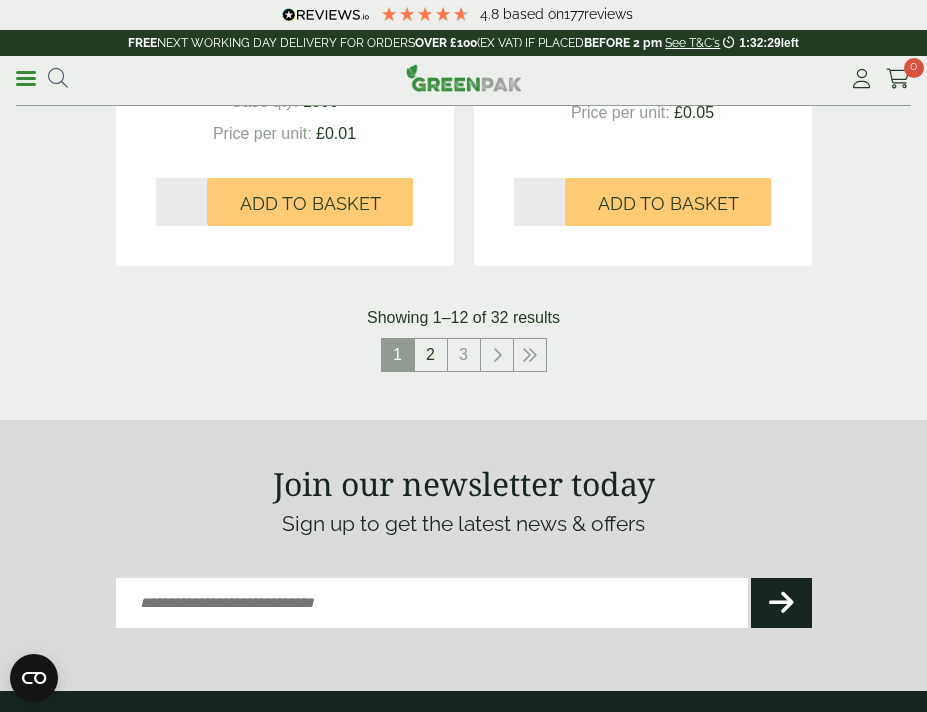 click on "2" at bounding box center [431, 355] 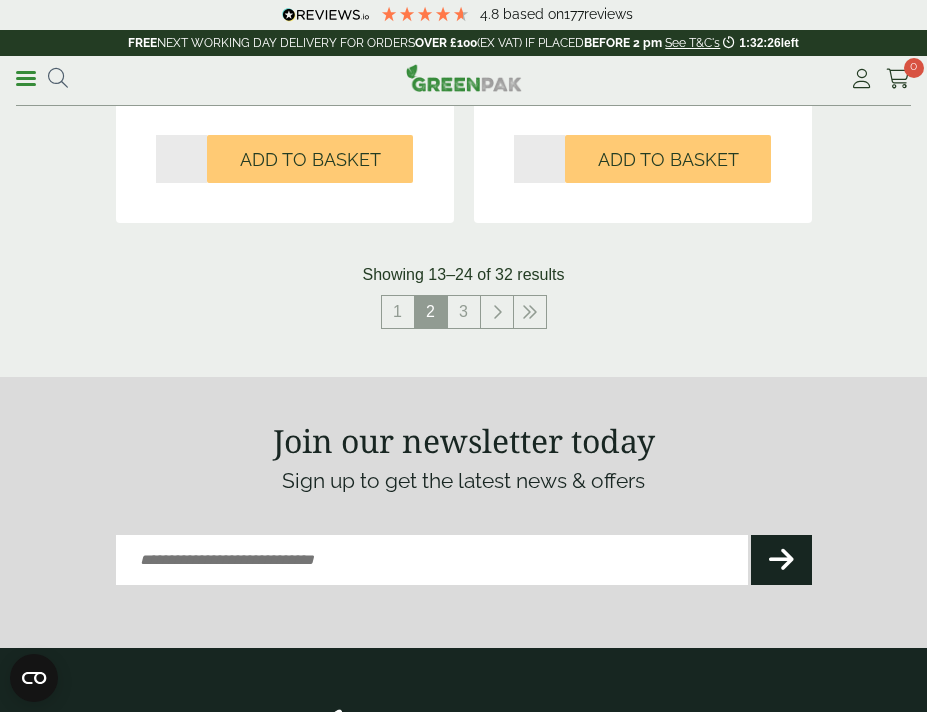 click on "Menu" at bounding box center (26, 77) 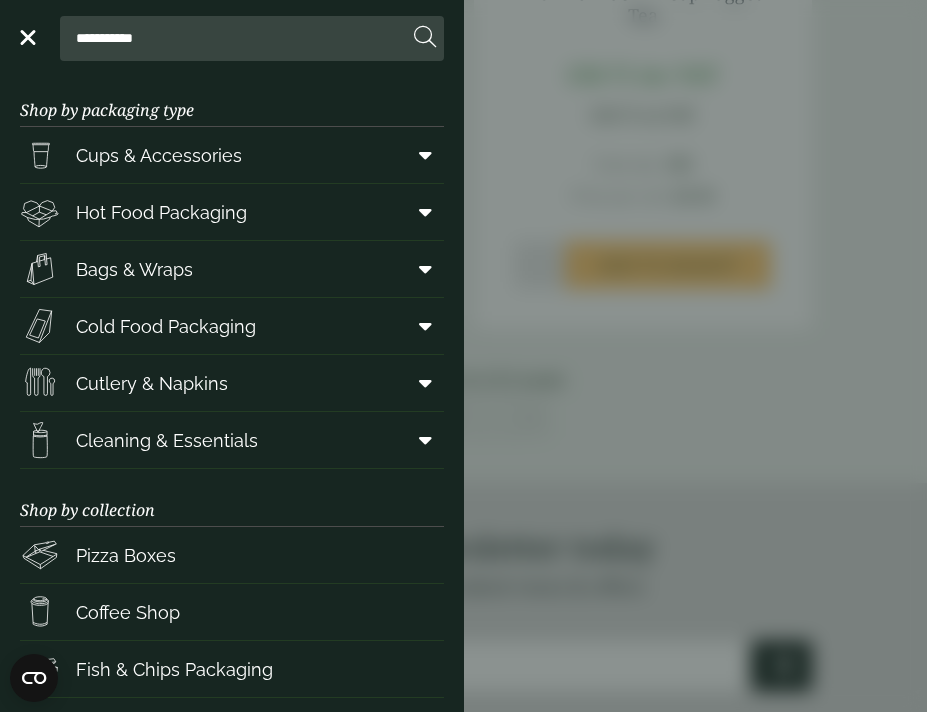 click on "Hot Food Packaging" at bounding box center [232, 212] 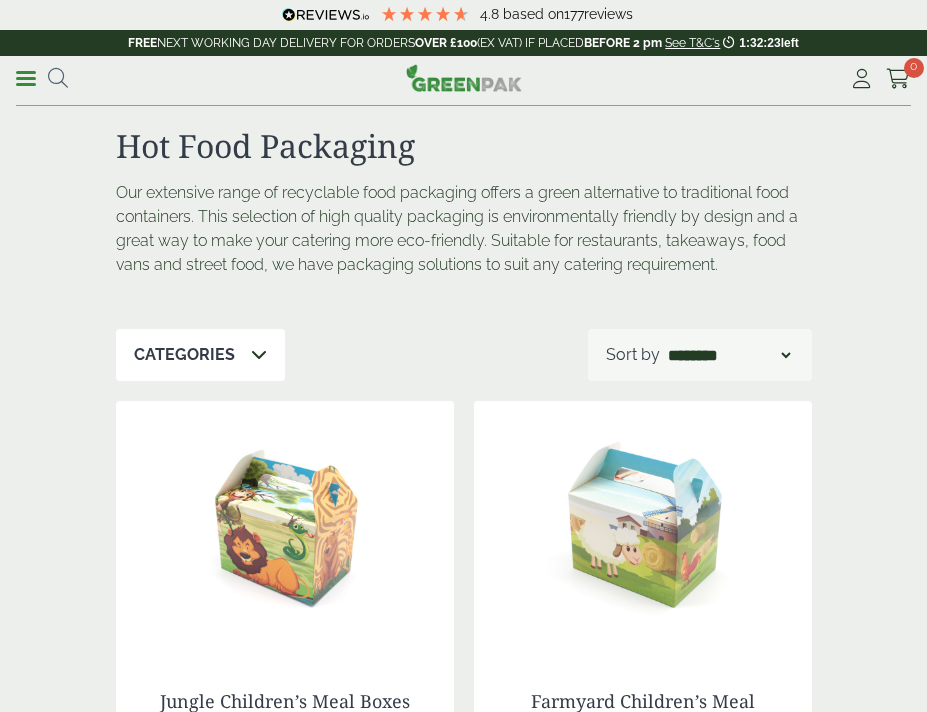 scroll, scrollTop: 0, scrollLeft: 0, axis: both 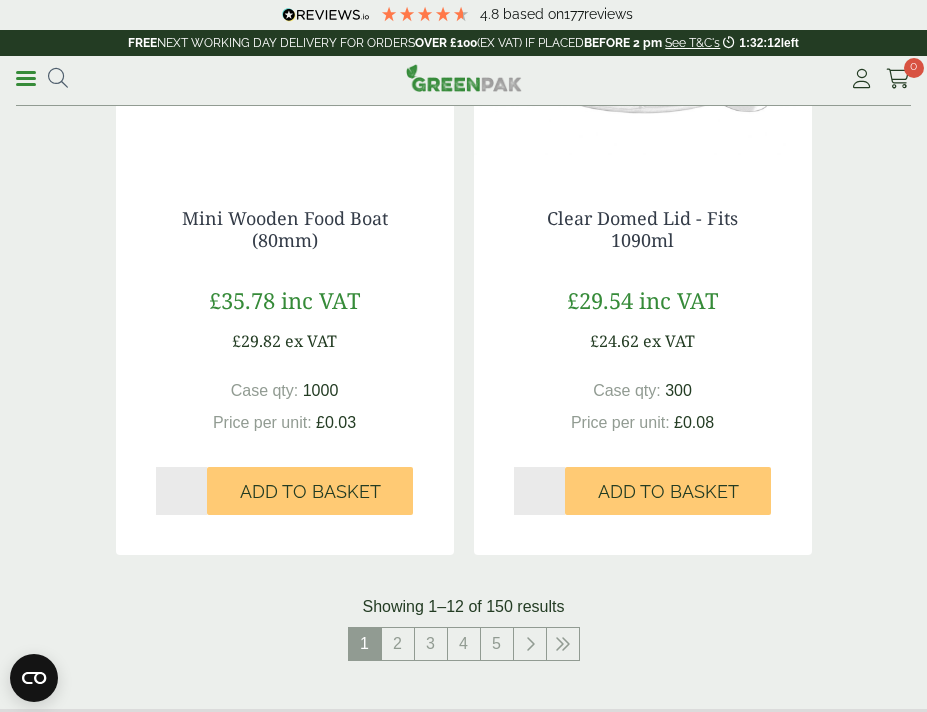 click on "Menu" at bounding box center [26, 77] 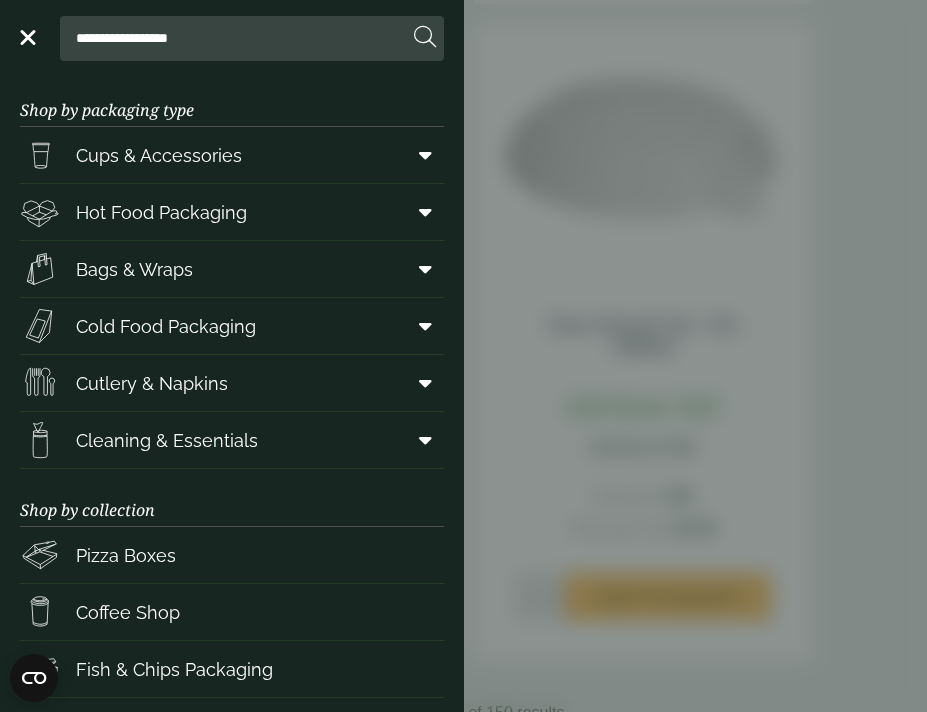 scroll, scrollTop: 39, scrollLeft: 0, axis: vertical 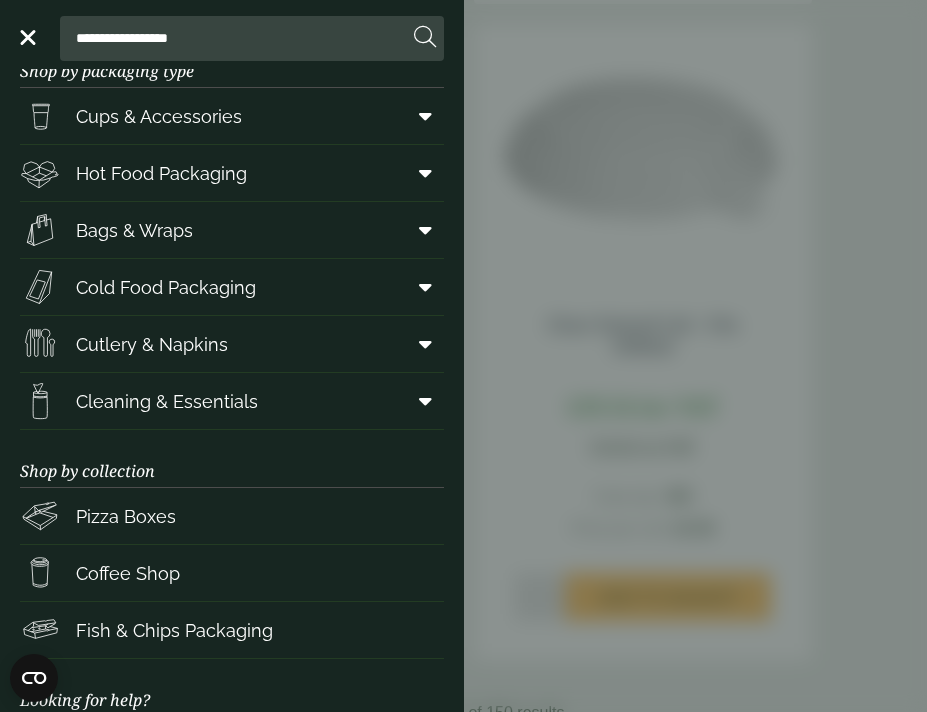 click at bounding box center (421, 287) 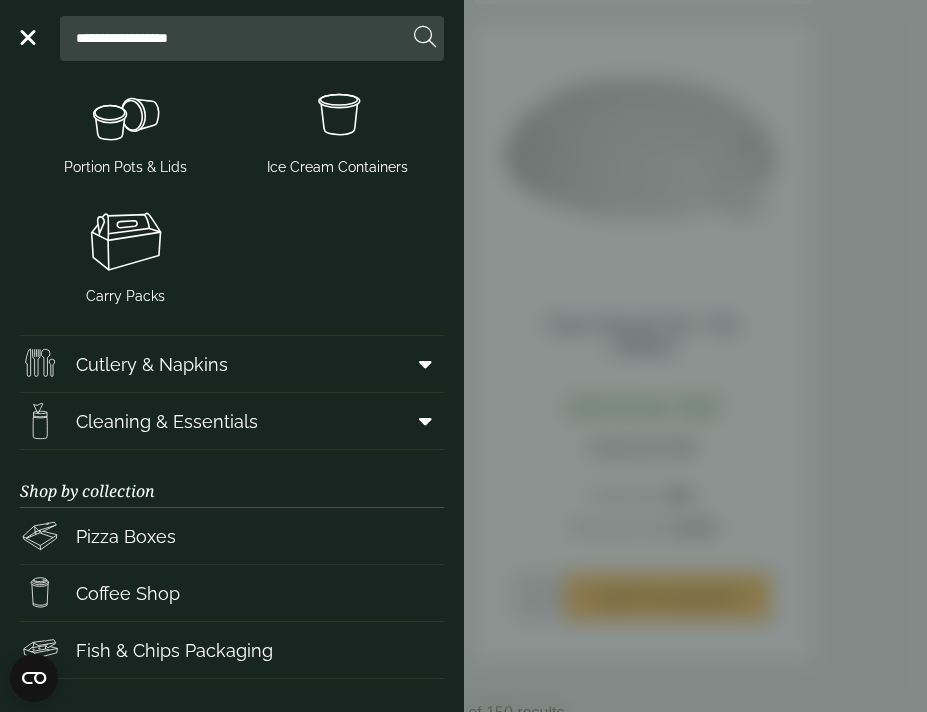 scroll, scrollTop: 685, scrollLeft: 0, axis: vertical 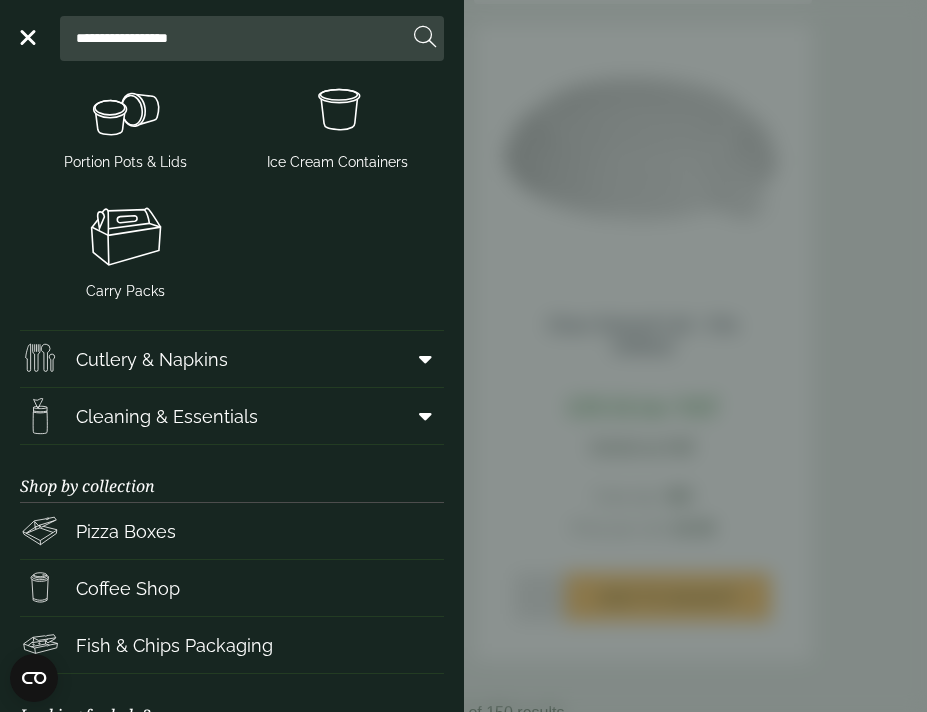 click on "Cleaning & Essentials" at bounding box center (232, 416) 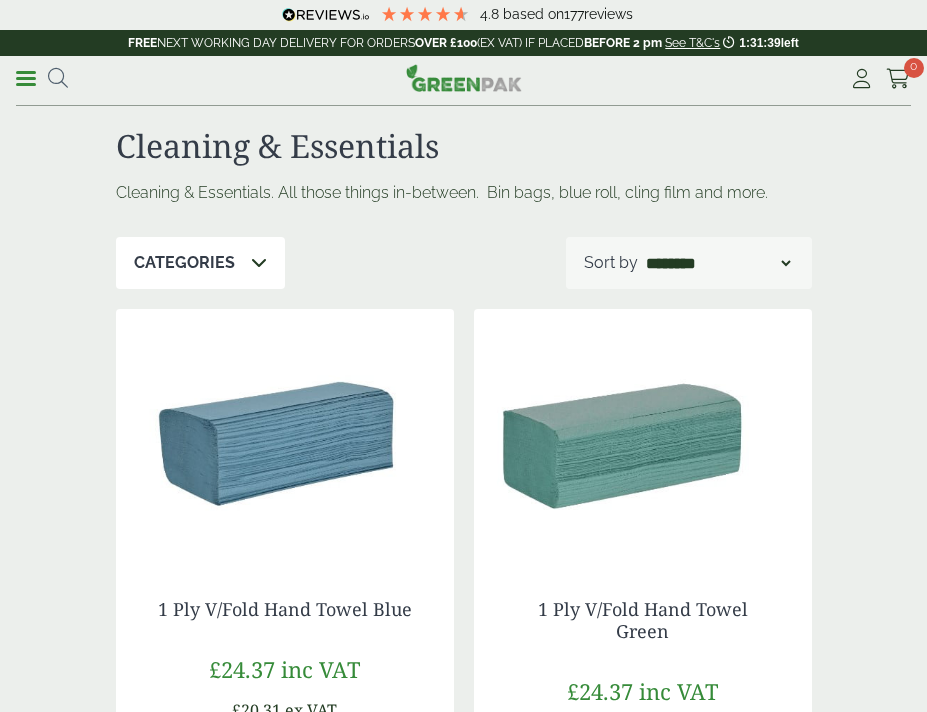 scroll, scrollTop: 0, scrollLeft: 0, axis: both 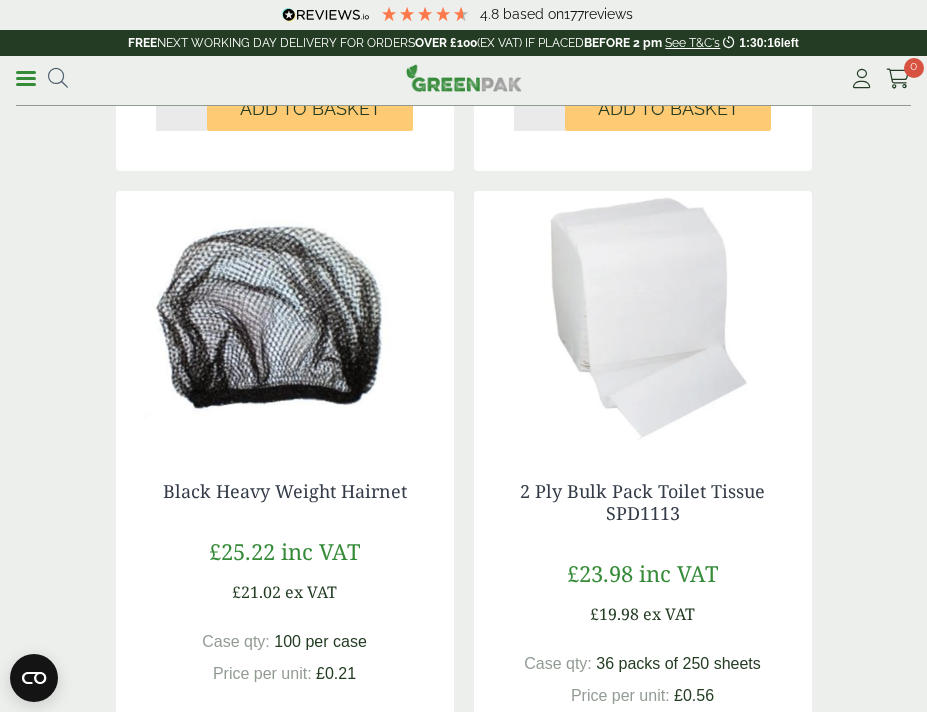 click on "**********" at bounding box center [463, 81] 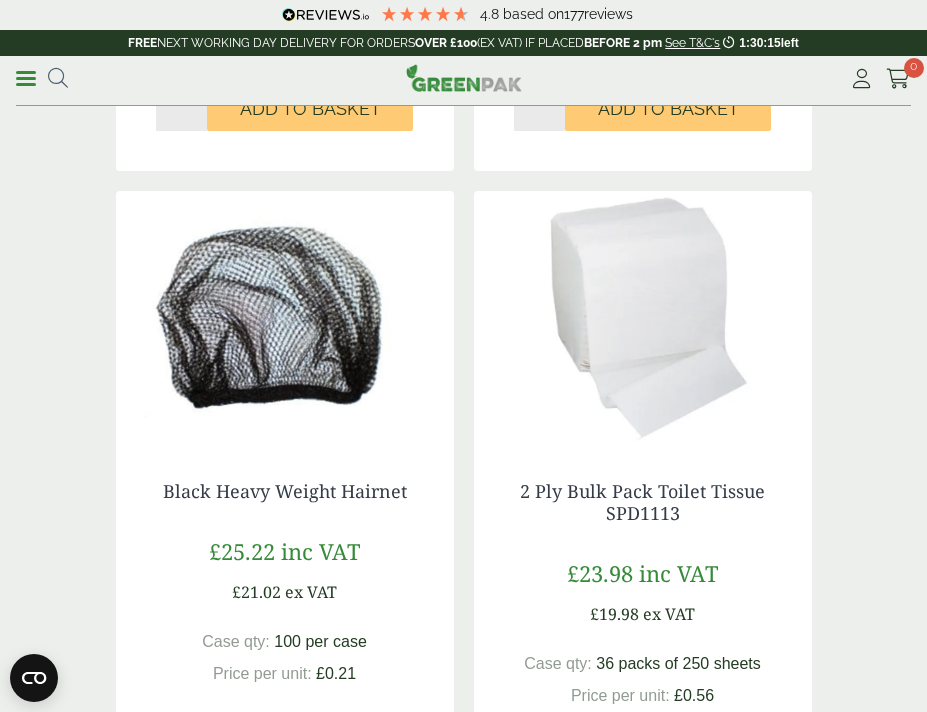 click at bounding box center (26, 78) 